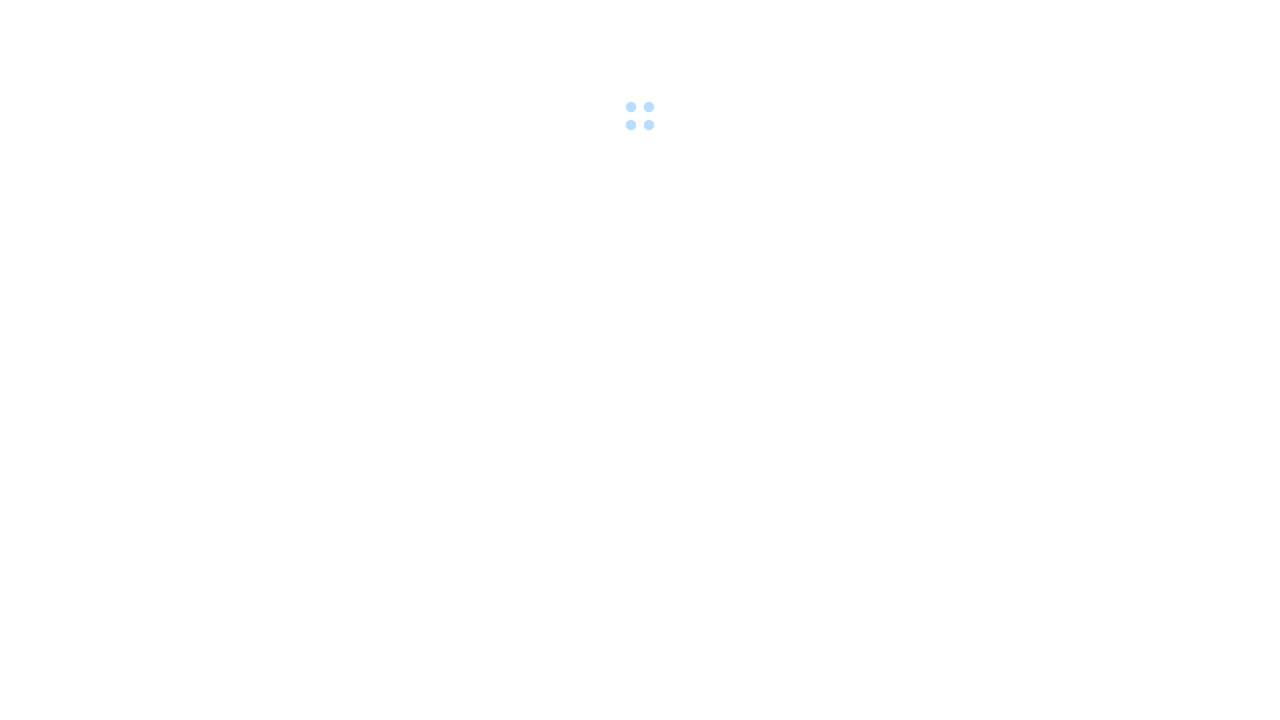 scroll, scrollTop: 0, scrollLeft: 0, axis: both 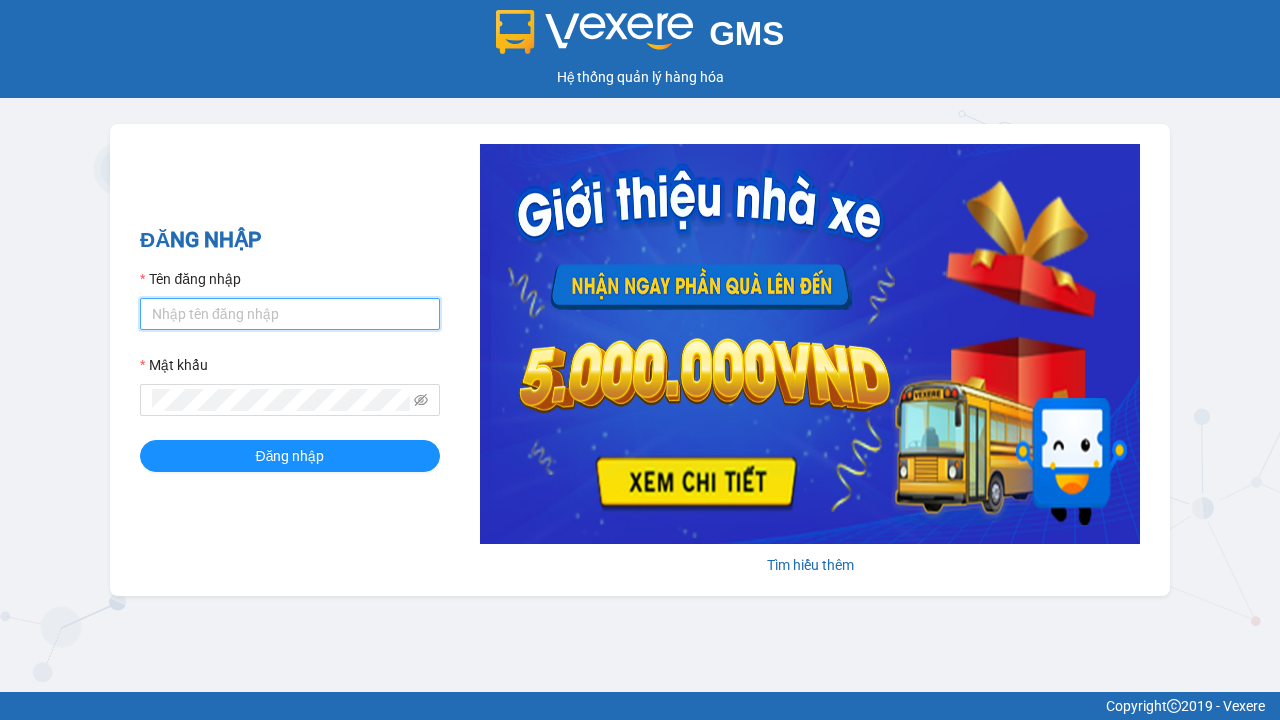 click on "Tên đăng nhập" at bounding box center [290, 314] 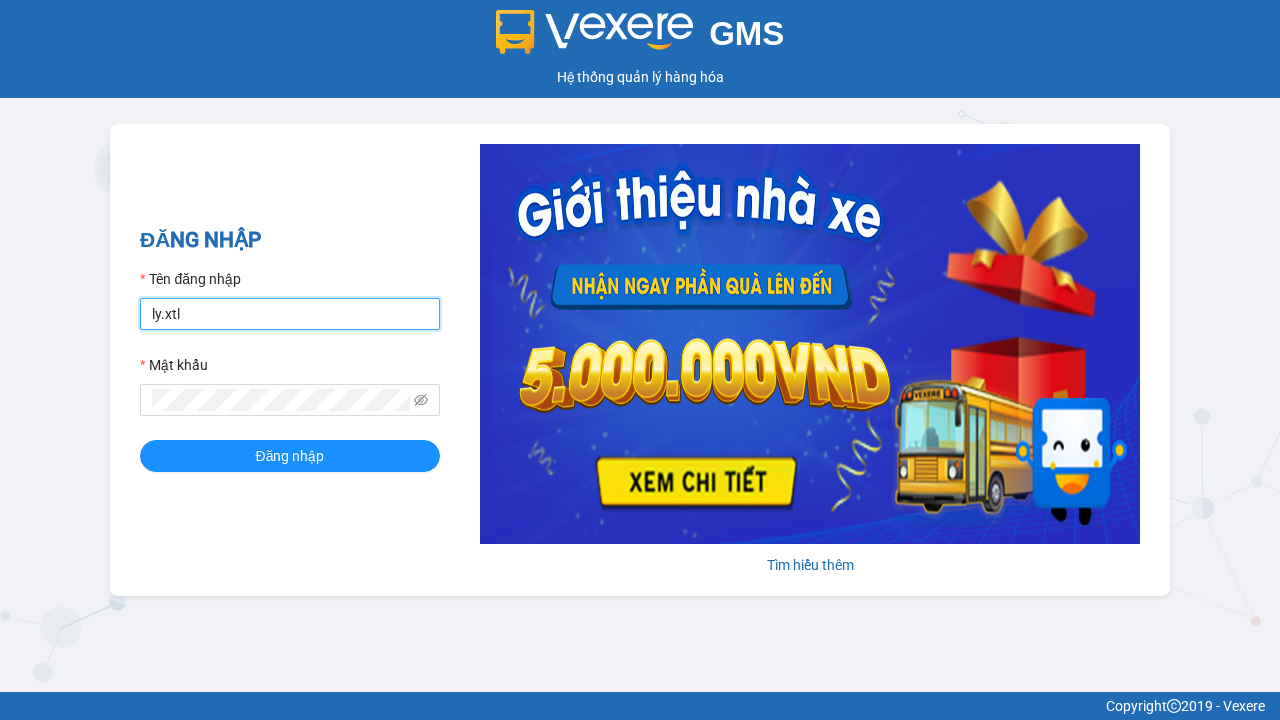 type on "ly.xtl" 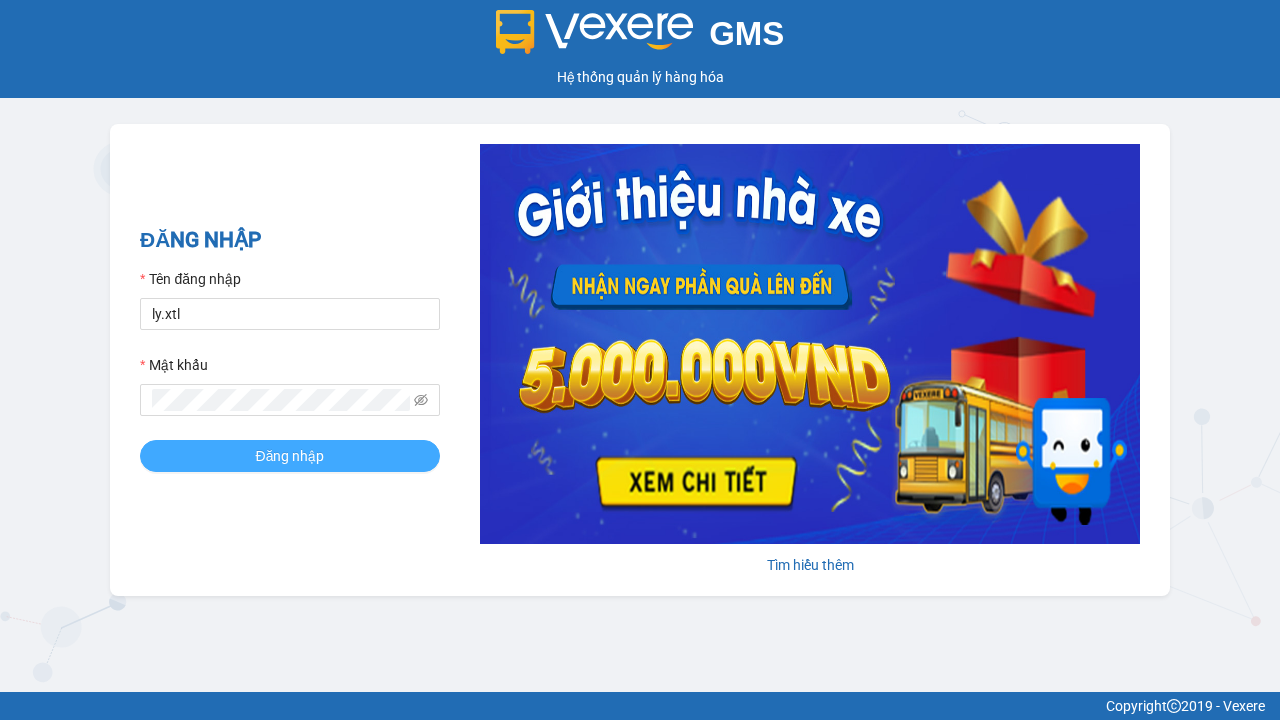 click on "Đăng nhập" at bounding box center (290, 456) 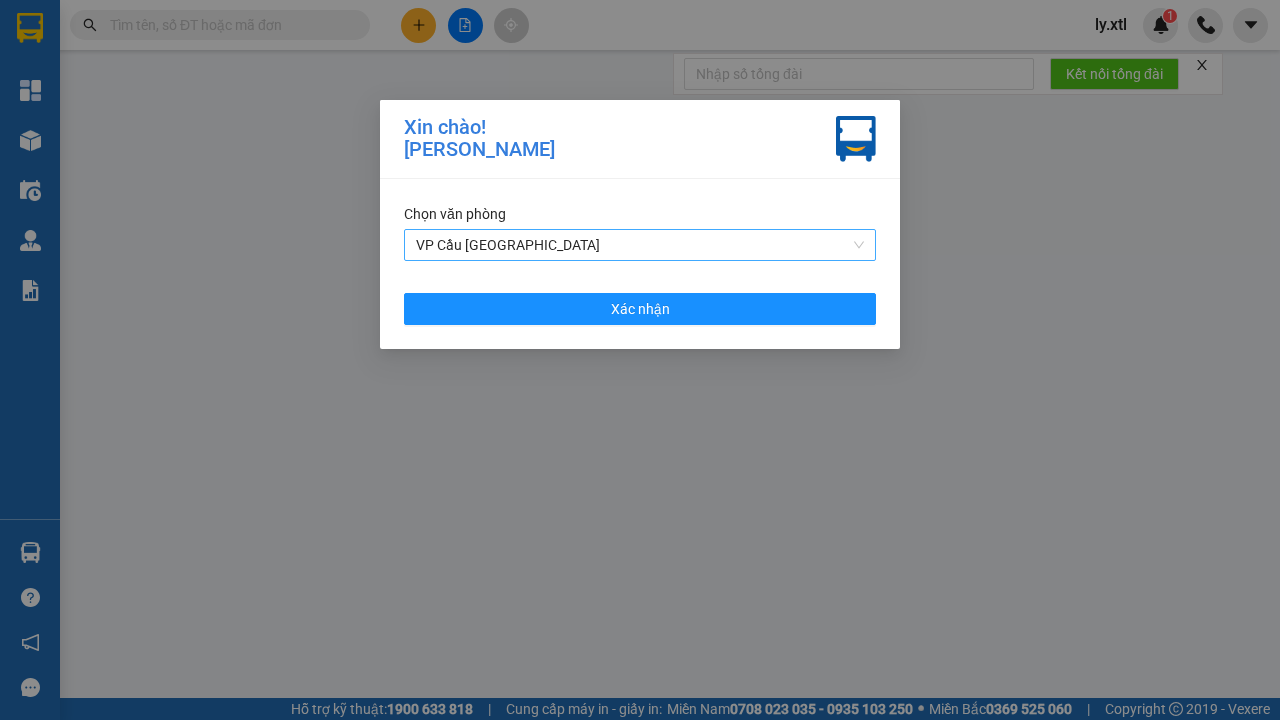 click on "VP Cầu [GEOGRAPHIC_DATA]" at bounding box center [640, 245] 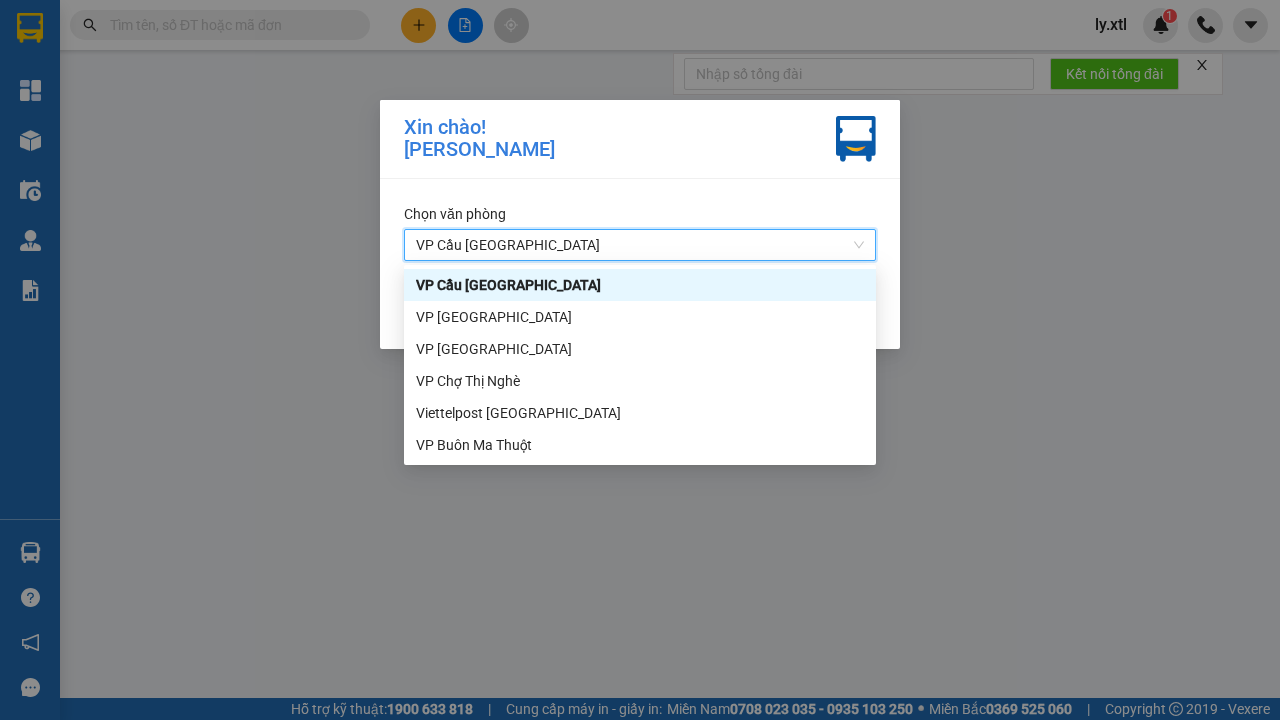 click on "Xác nhận" at bounding box center [640, 309] 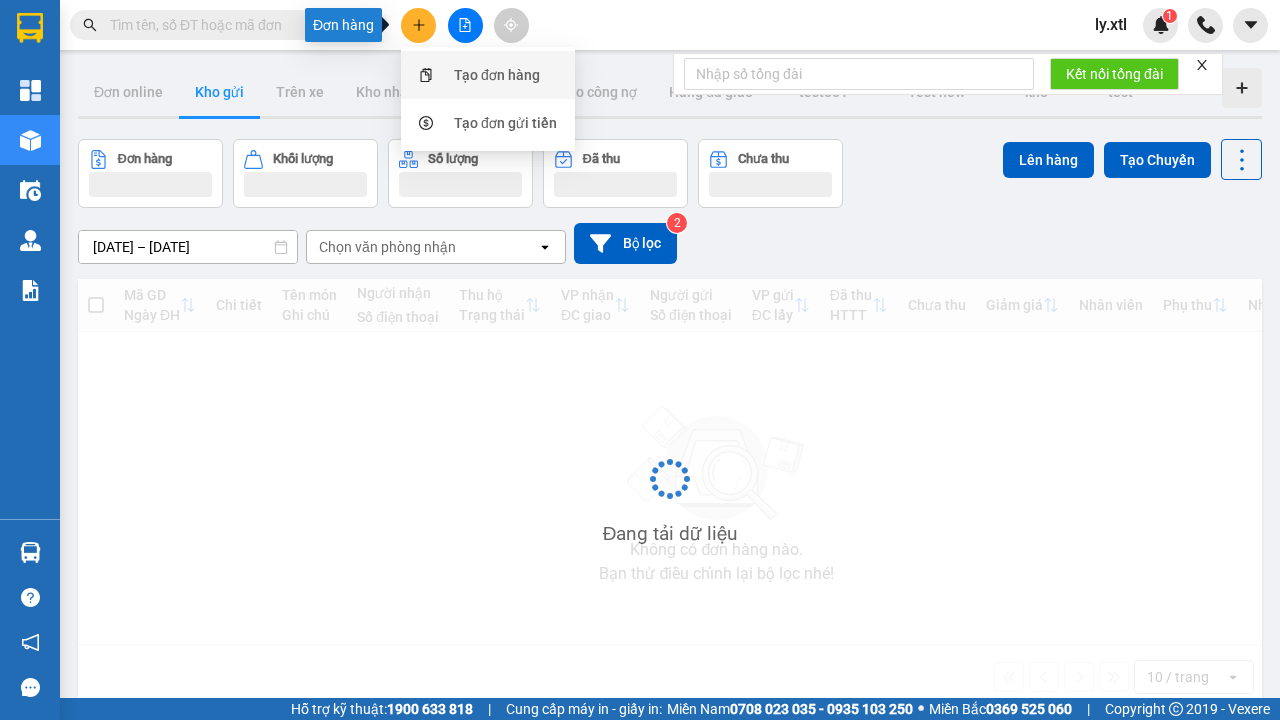 click on "Tạo đơn hàng" at bounding box center (497, 75) 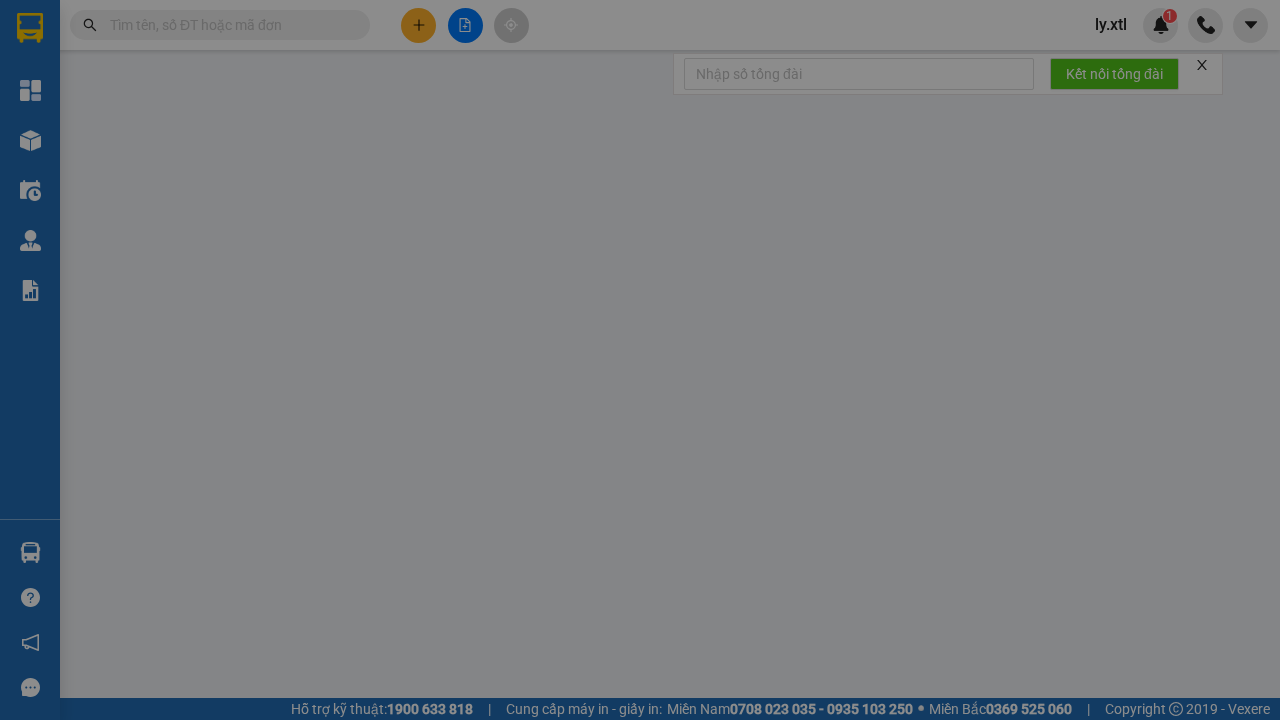 click on "SĐT Người Gửi" at bounding box center (174, 277) 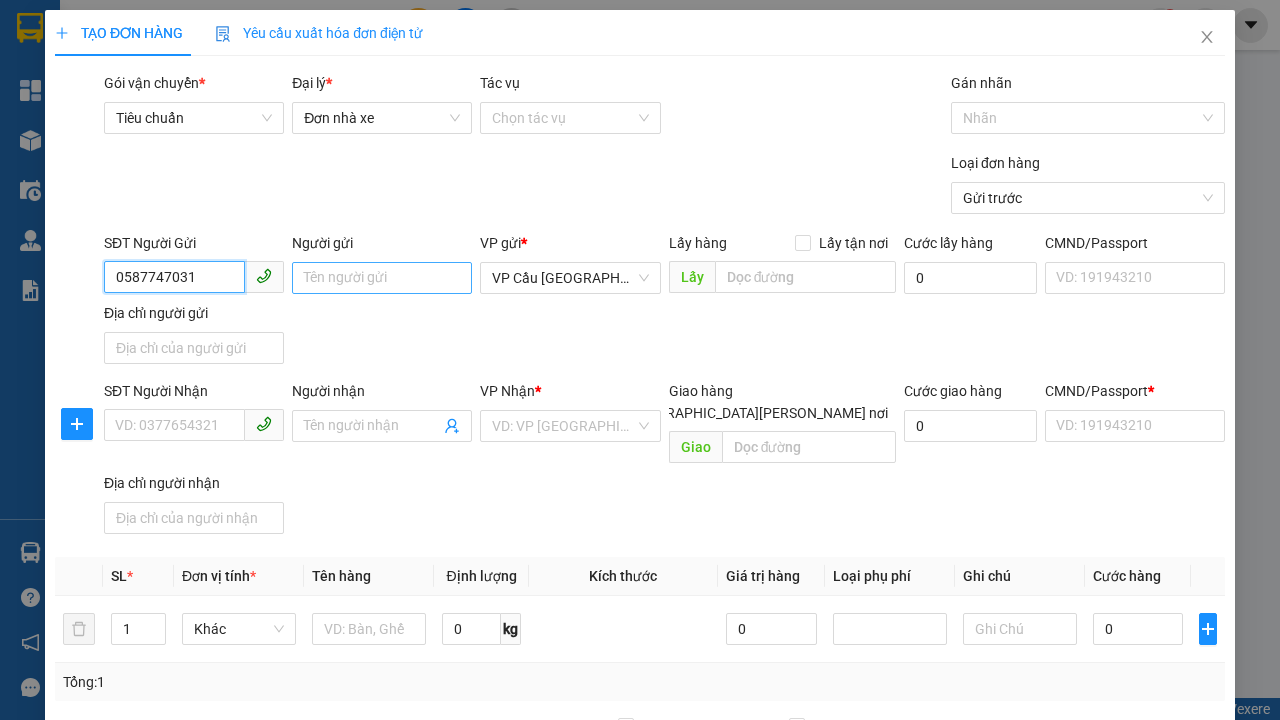 type on "0587747031" 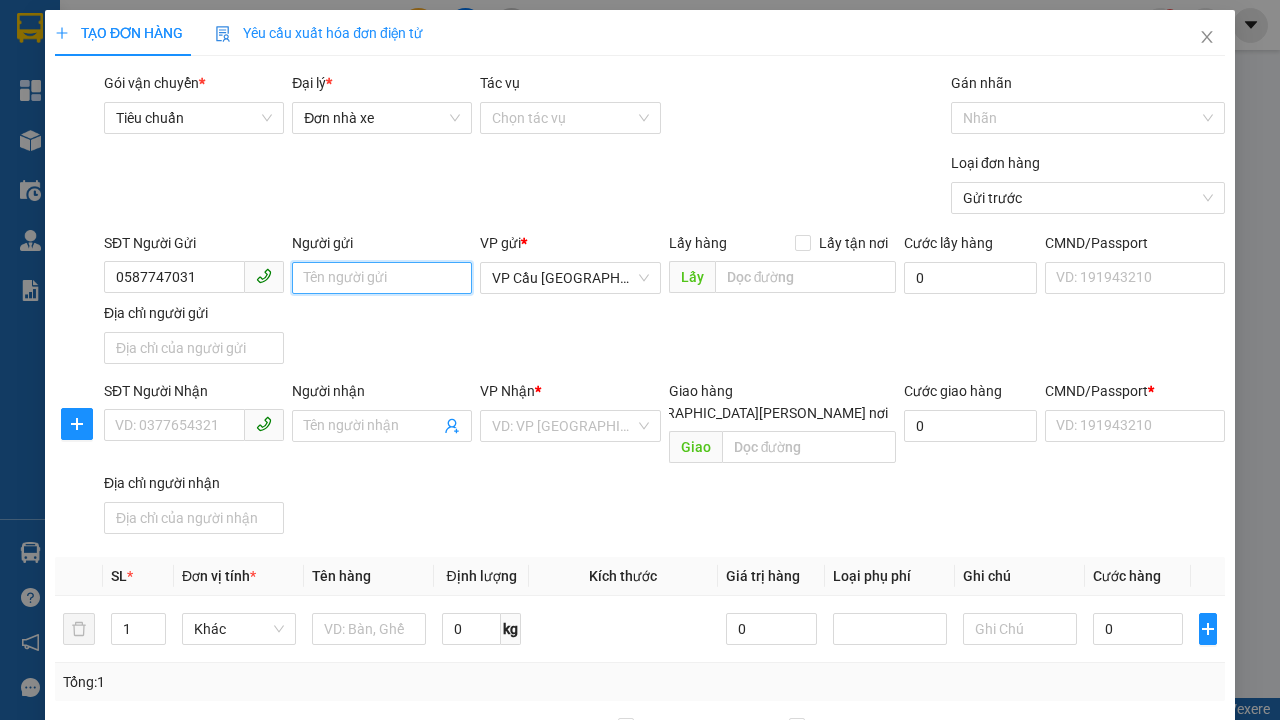 click on "Người gửi" at bounding box center [382, 278] 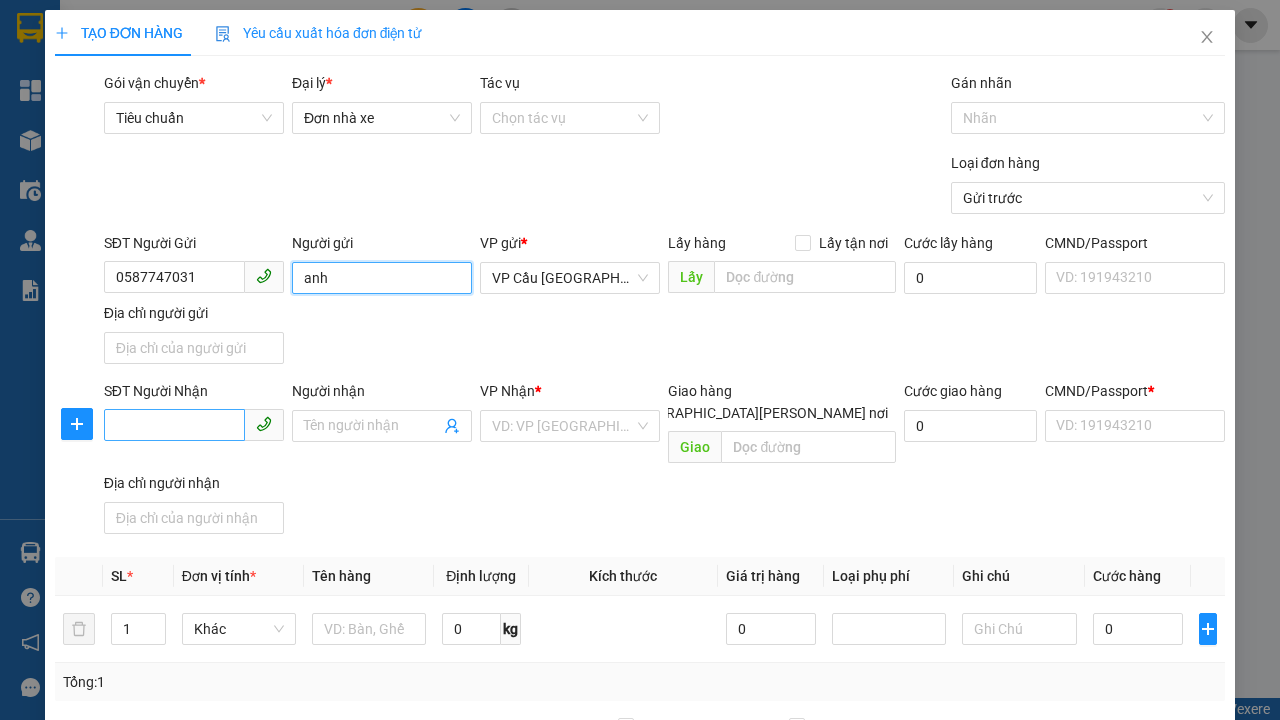click on "VP Cầu [GEOGRAPHIC_DATA]" at bounding box center (570, 278) 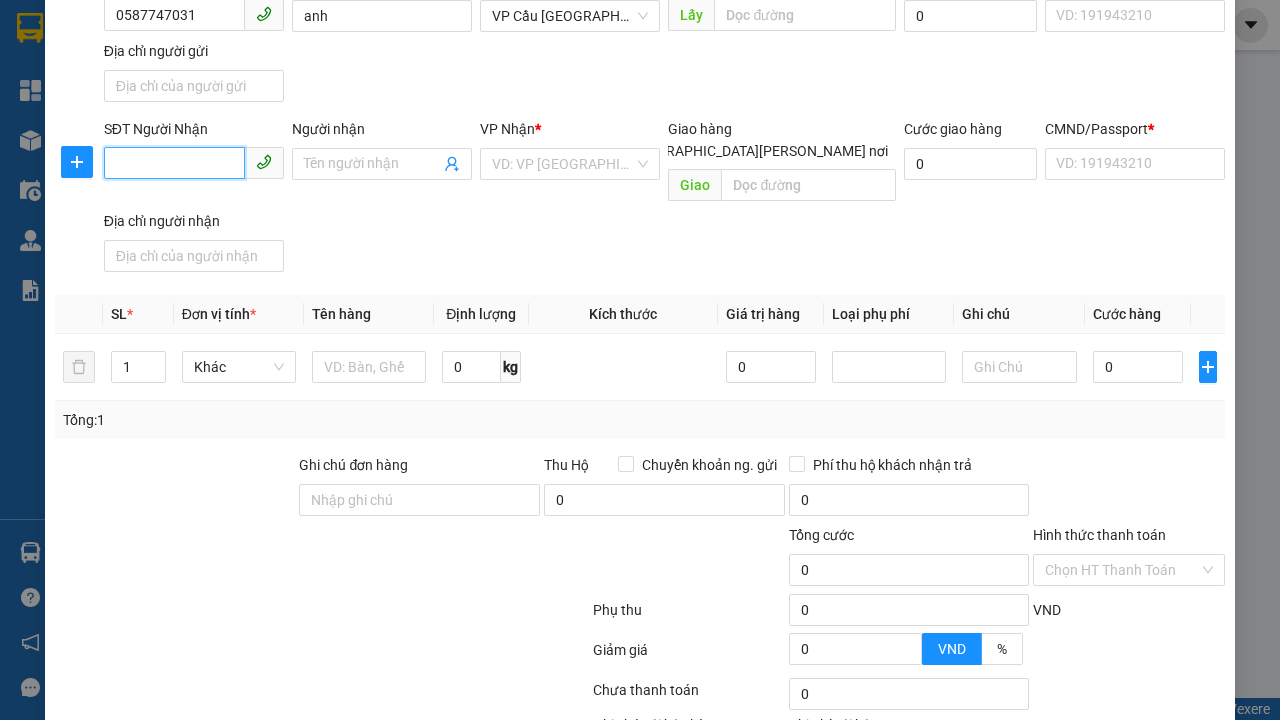 click on "SĐT Người Nhận" at bounding box center [174, 163] 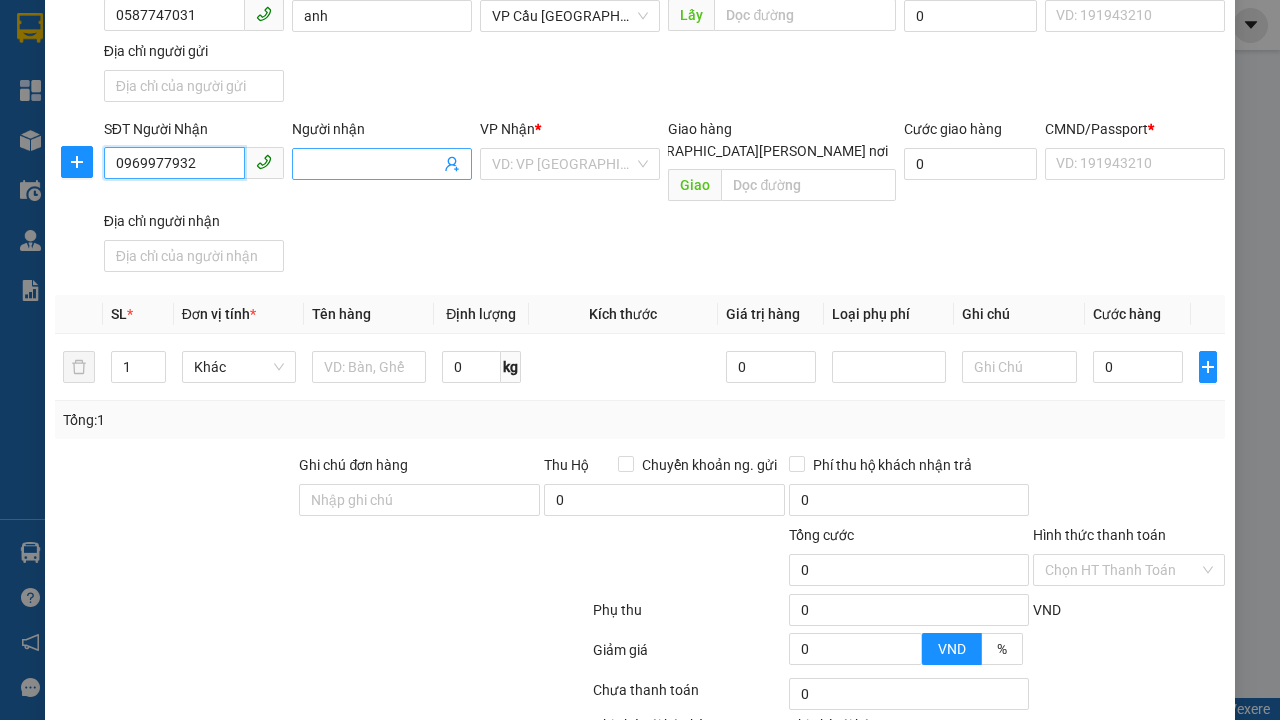 type on "0969977932" 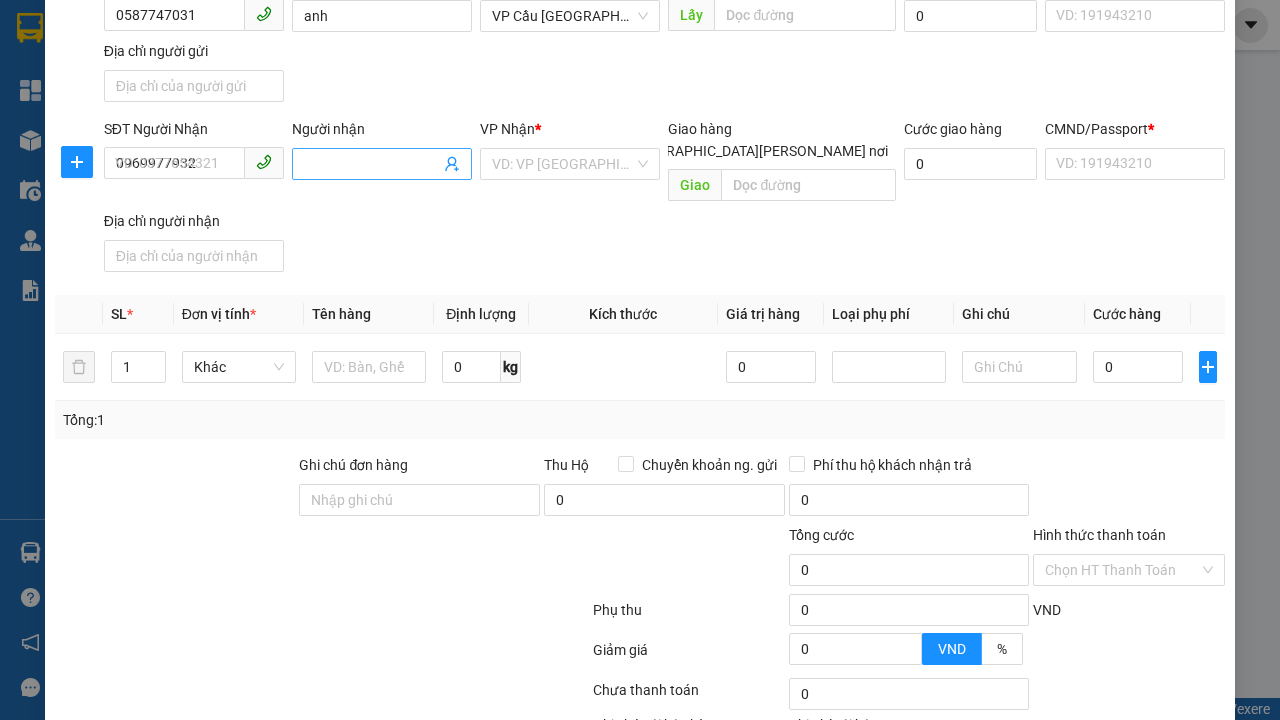 click on "Người nhận" at bounding box center (372, 164) 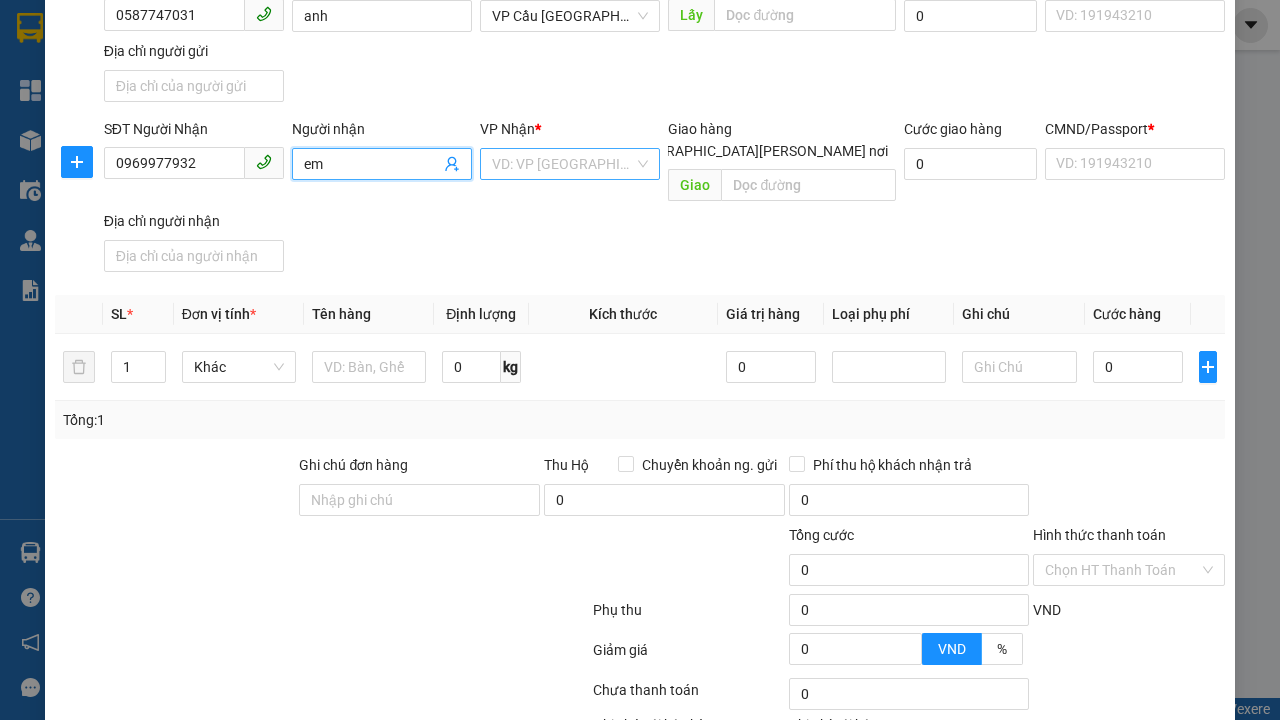 type on "em" 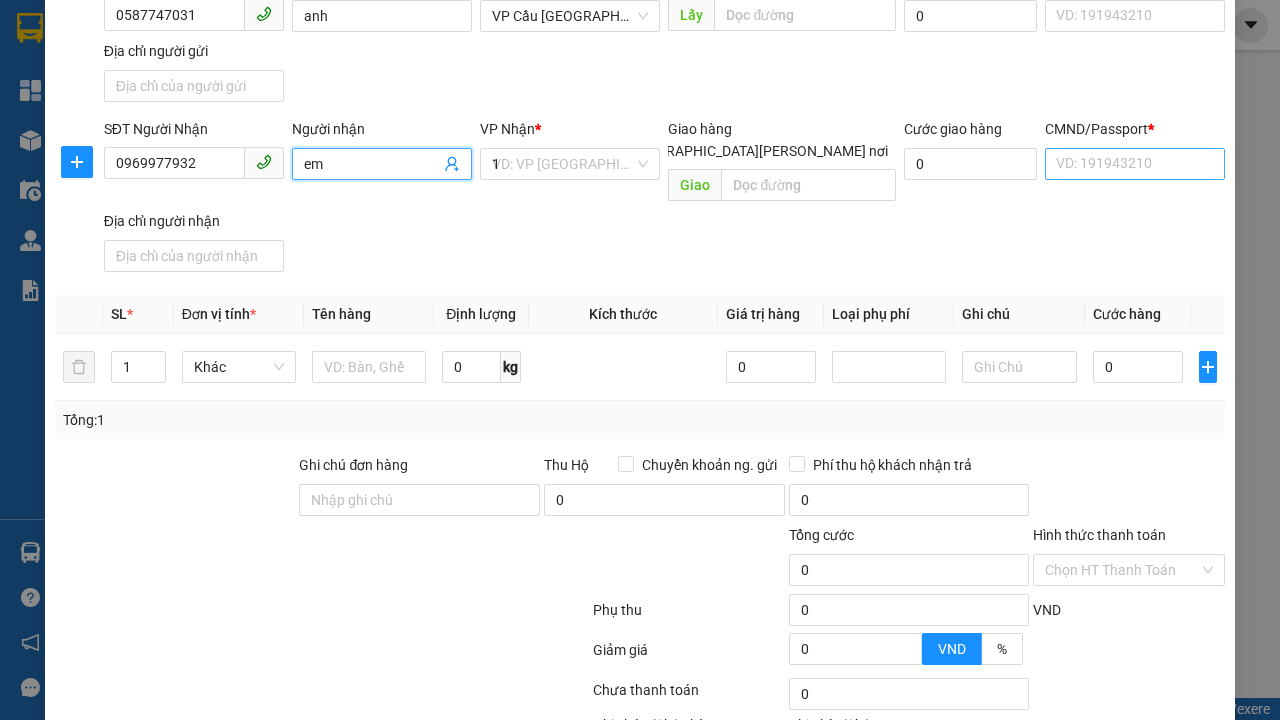 type on "1" 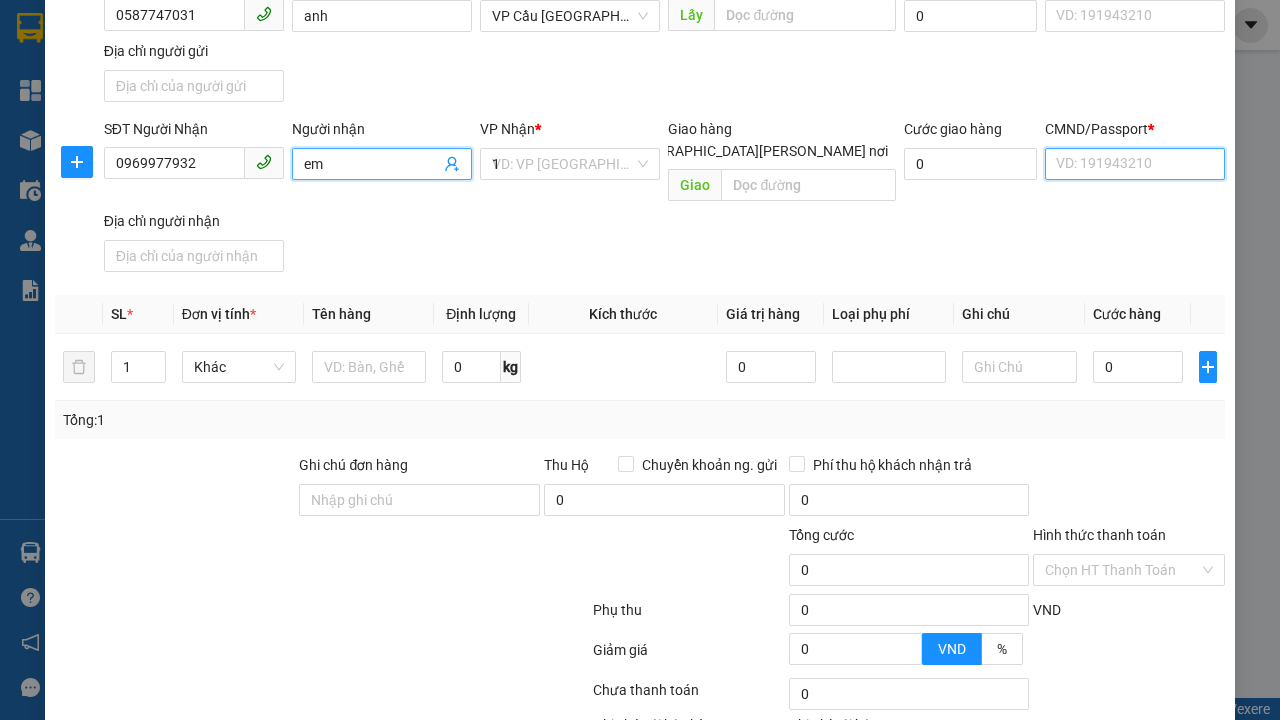 click on "CMND/Passport  *" at bounding box center (1135, 164) 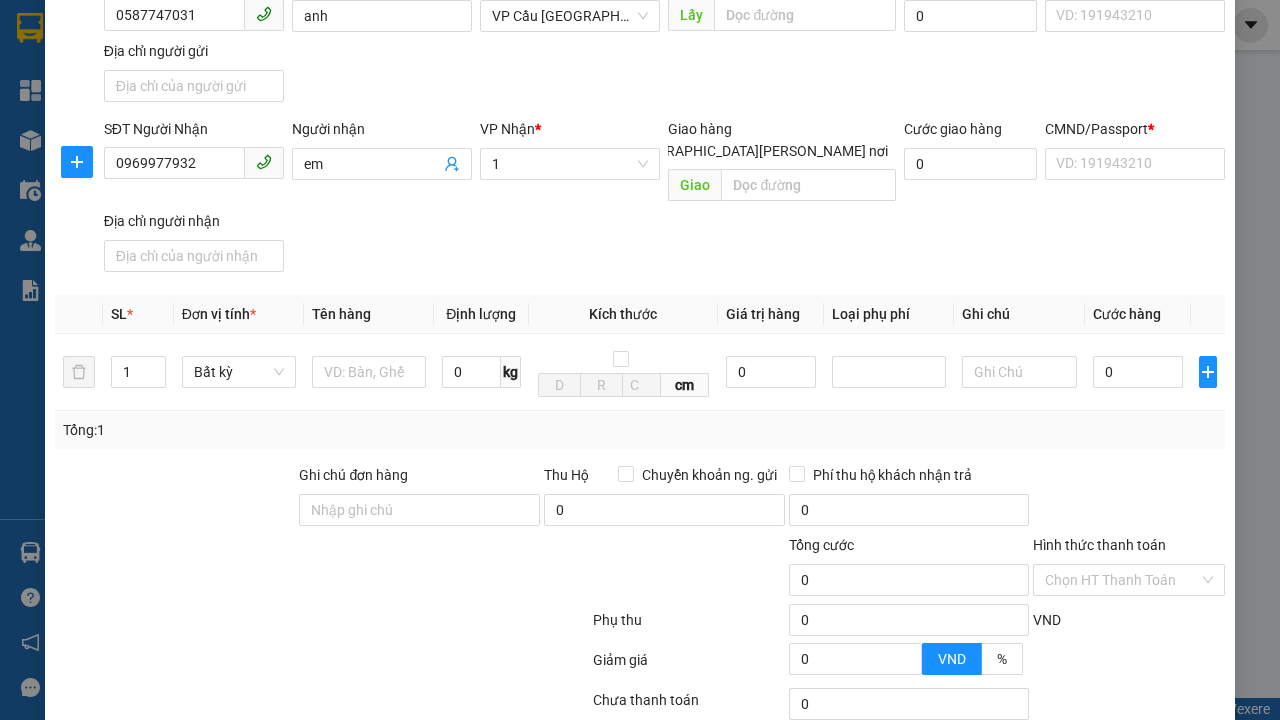 click on "SĐT Người Gửi 0587747031 Người gửi [PERSON_NAME] VP gửi  * VP Cầu [GEOGRAPHIC_DATA] Lấy hàng Lấy tận nơi Lấy [PERSON_NAME] hàng 0 CMND/Passport VD: [PASSPORT] Địa chỉ người gửi" at bounding box center (664, 40) 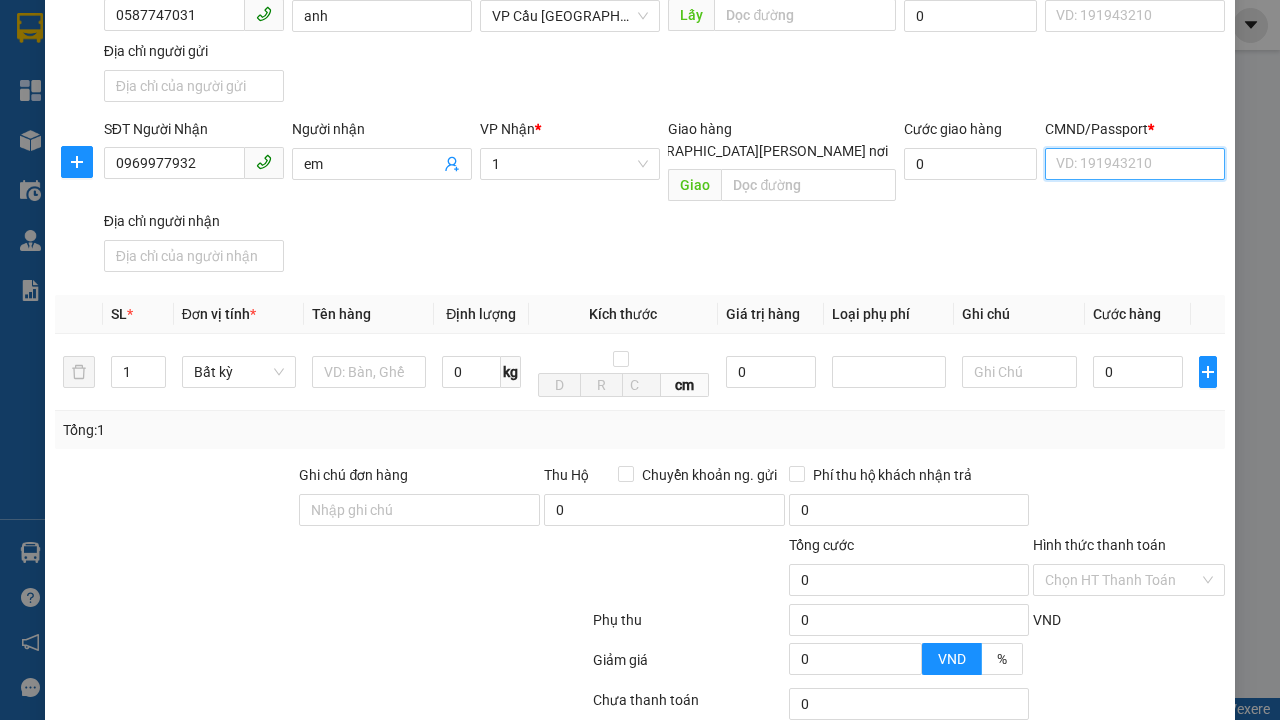 click on "CMND/Passport  *" at bounding box center [1135, 164] 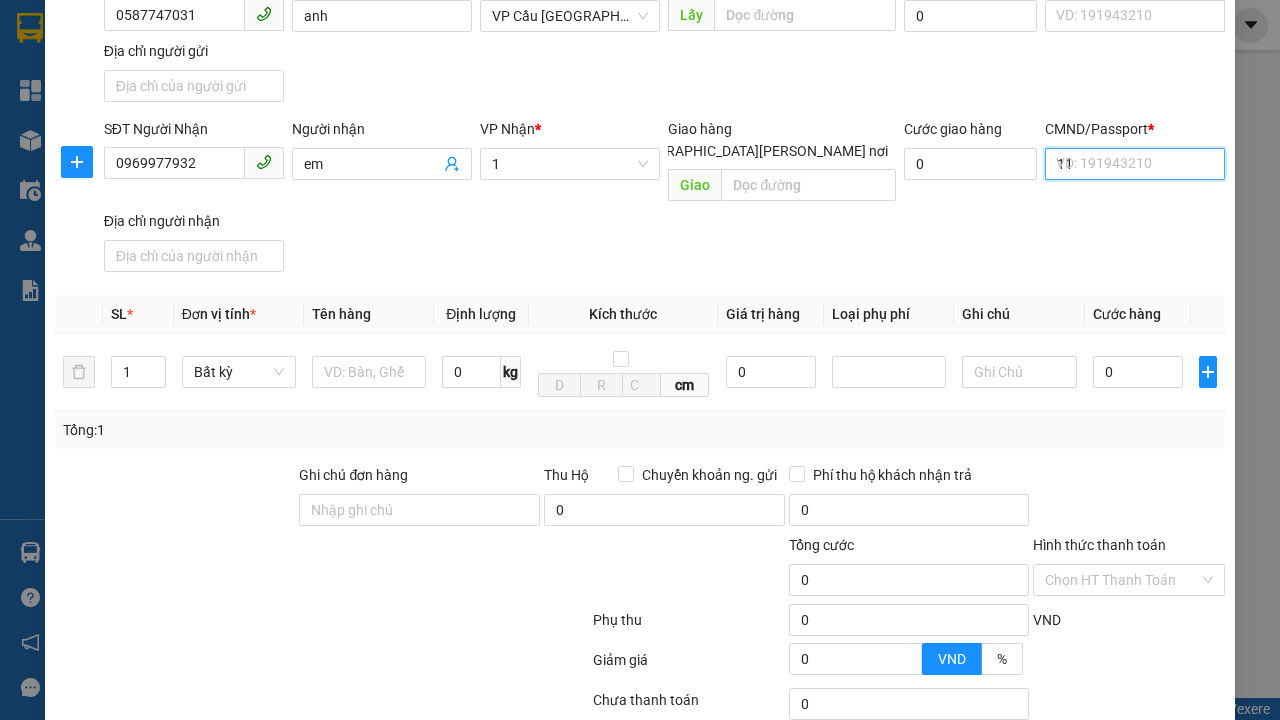 scroll, scrollTop: 232, scrollLeft: 0, axis: vertical 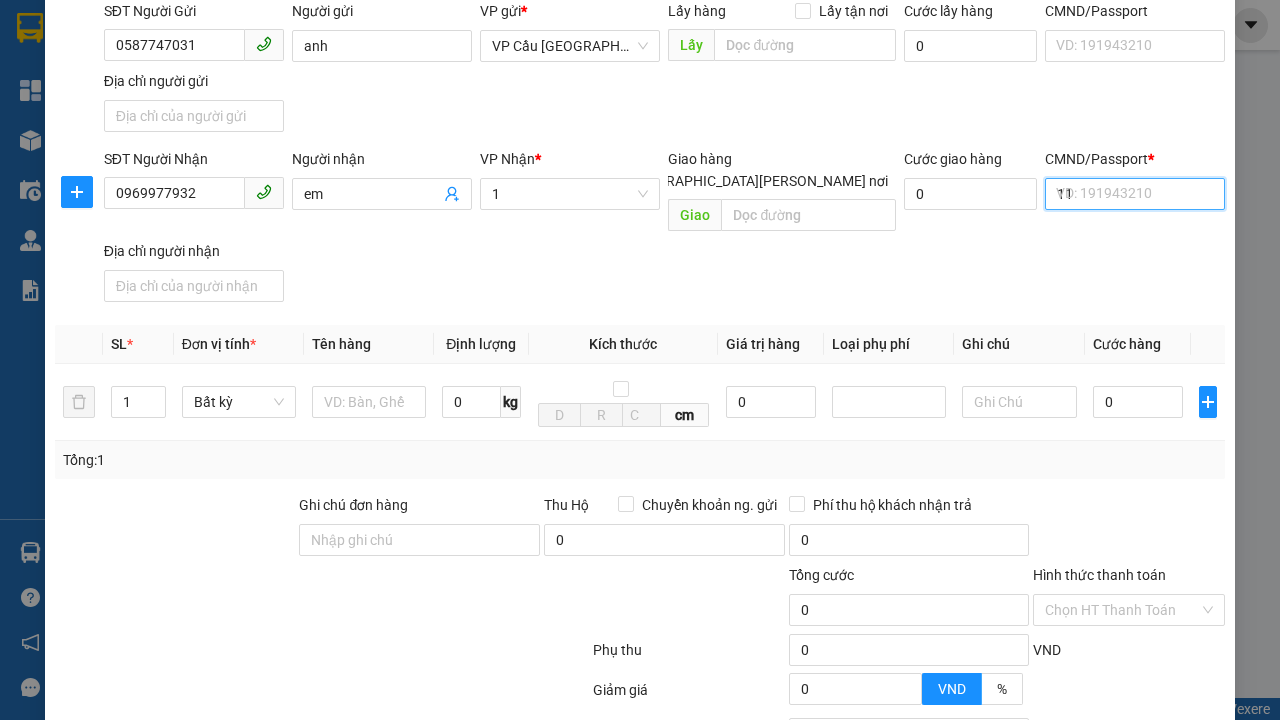 type on "11" 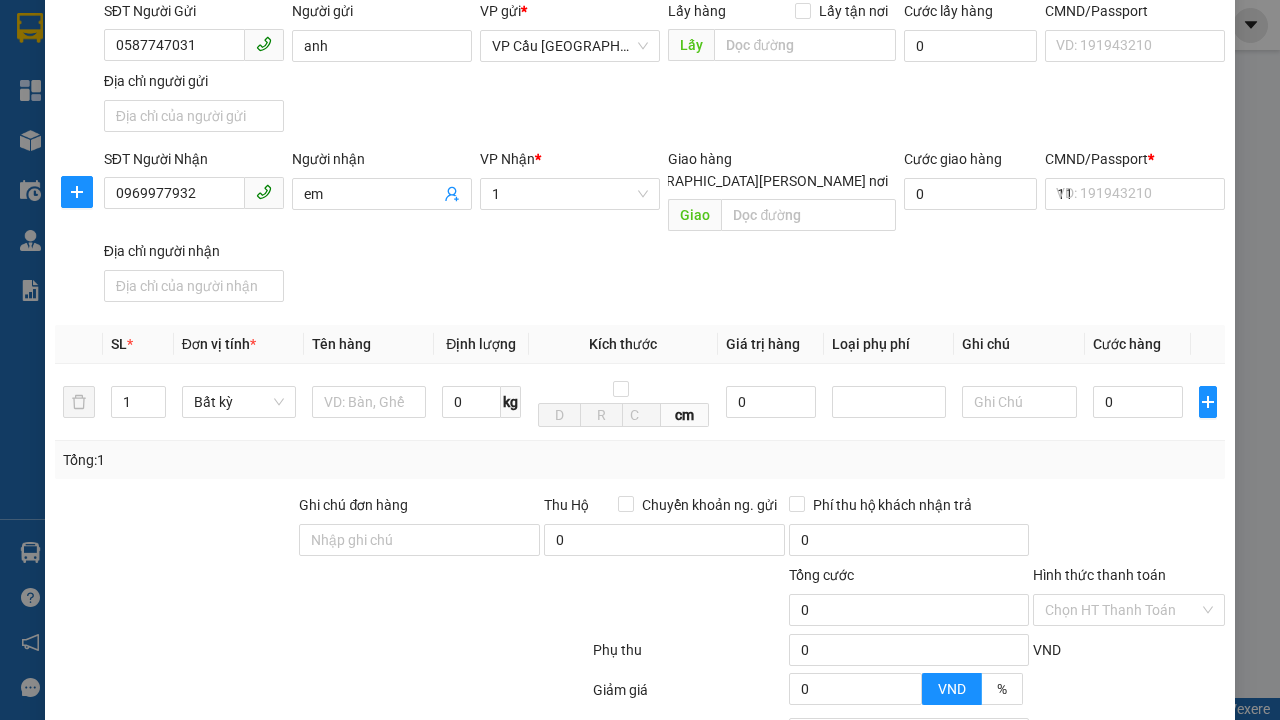 click on "SĐT Người [PERSON_NAME] 0969977932 Người [PERSON_NAME] [PERSON_NAME]  * 1 [PERSON_NAME] hàng [GEOGRAPHIC_DATA][PERSON_NAME] nơi [PERSON_NAME] [PERSON_NAME] hàng 0 CMND/Passport  * 11 VD: [PASSPORT] Địa chỉ người [PERSON_NAME]" at bounding box center [664, 229] 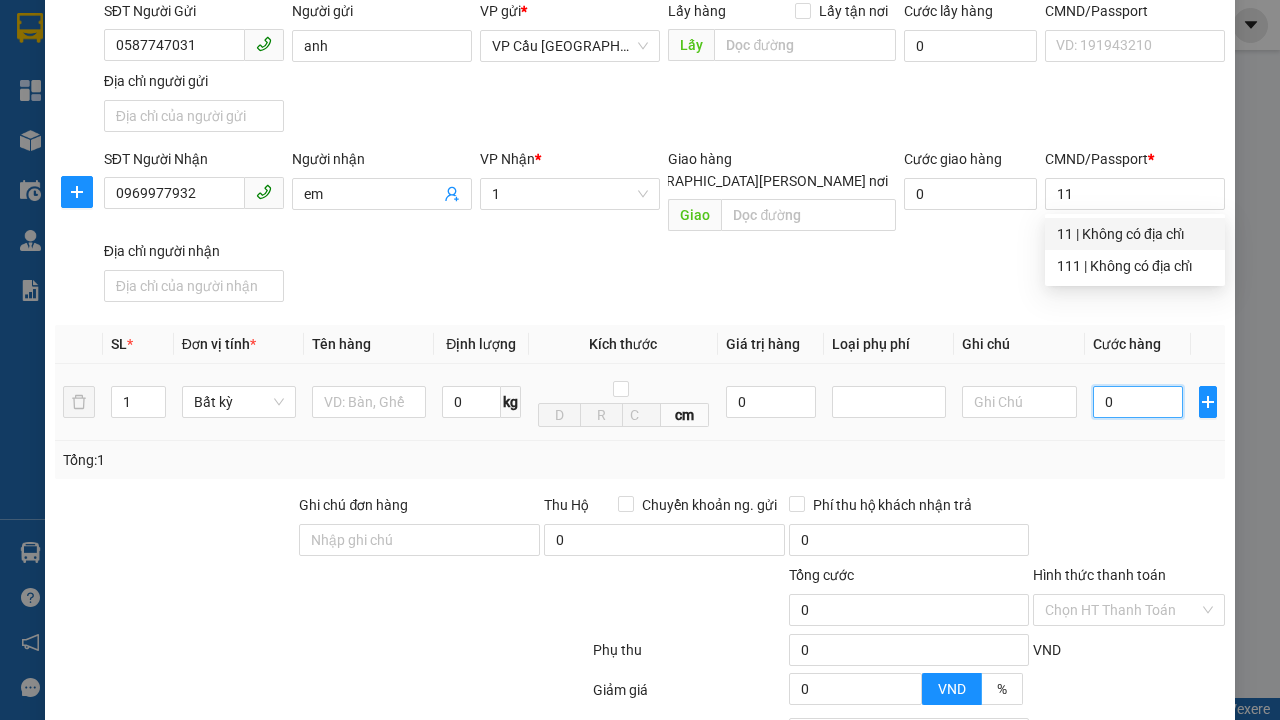 click on "0" at bounding box center (1138, 402) 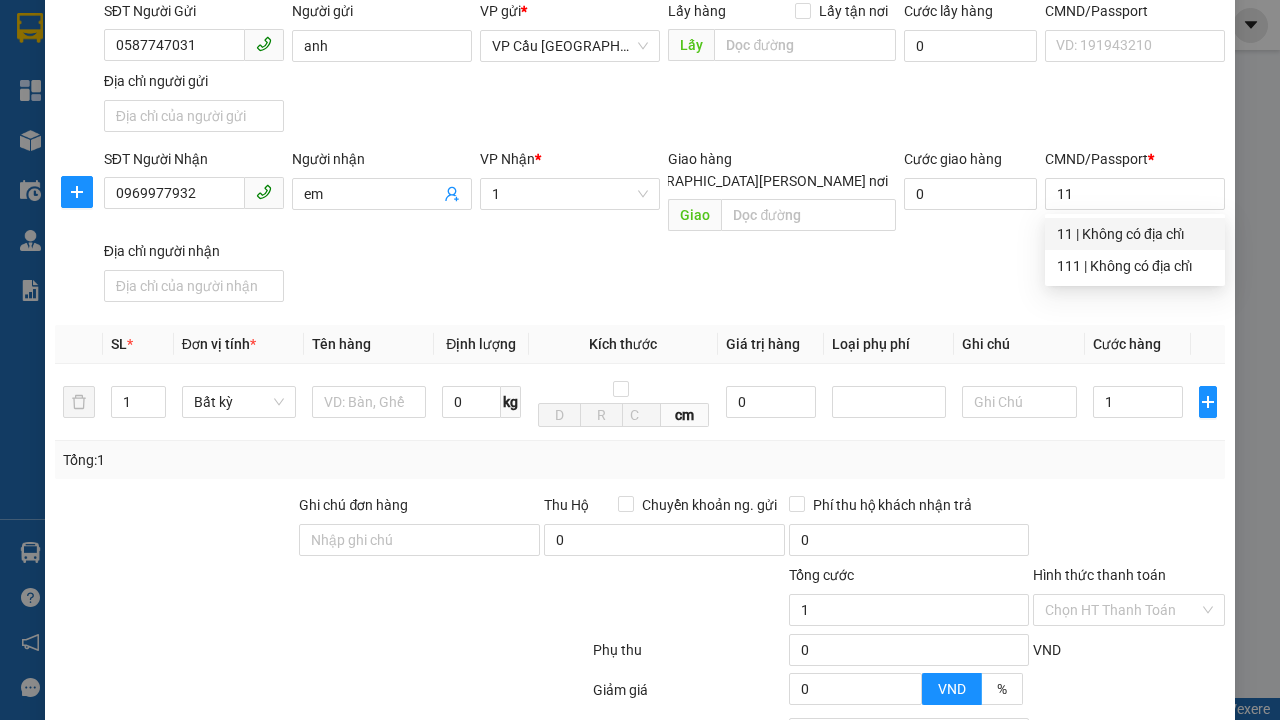 click on "Ghi chú" at bounding box center [1019, 344] 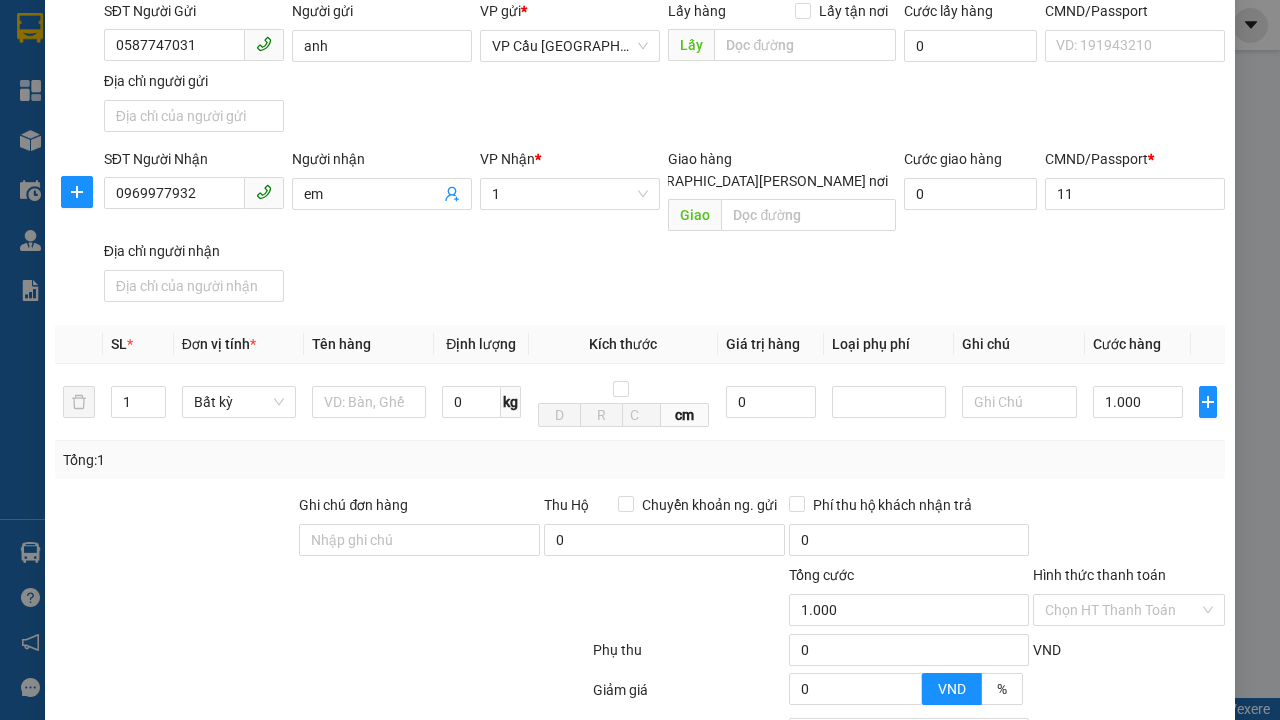 type on "300" 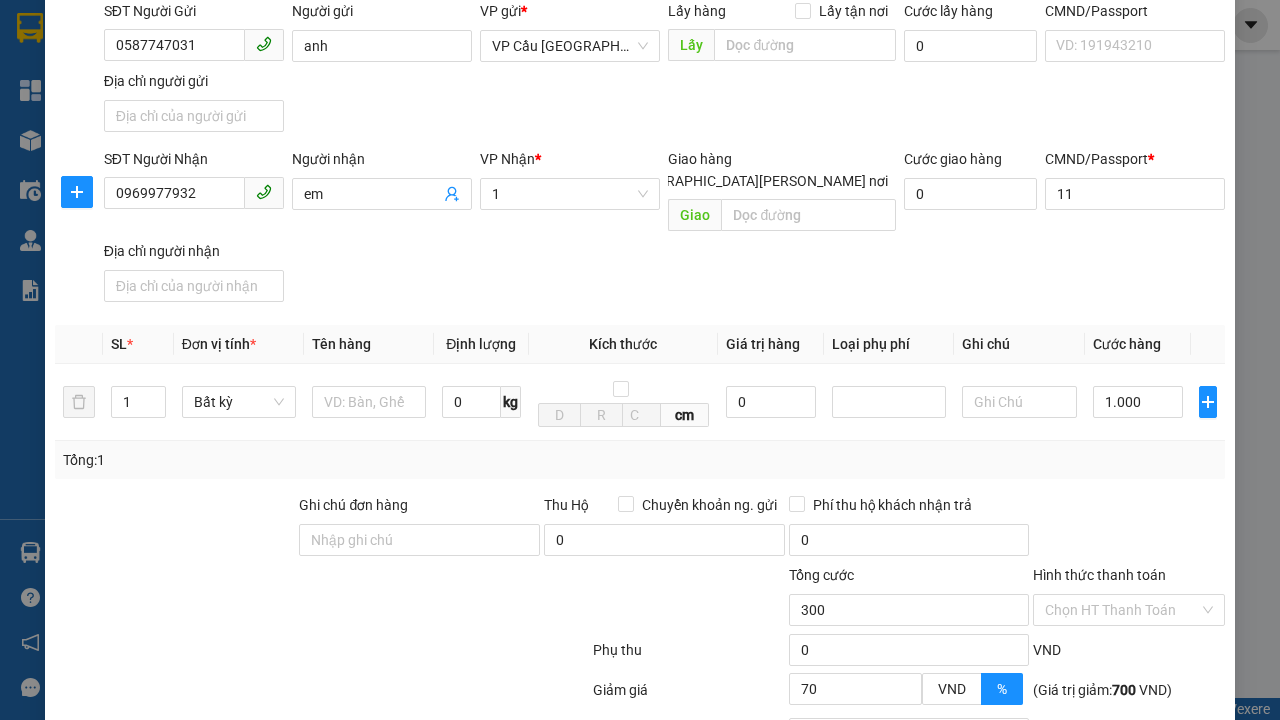 click on "[PERSON_NAME]" at bounding box center [1027, 847] 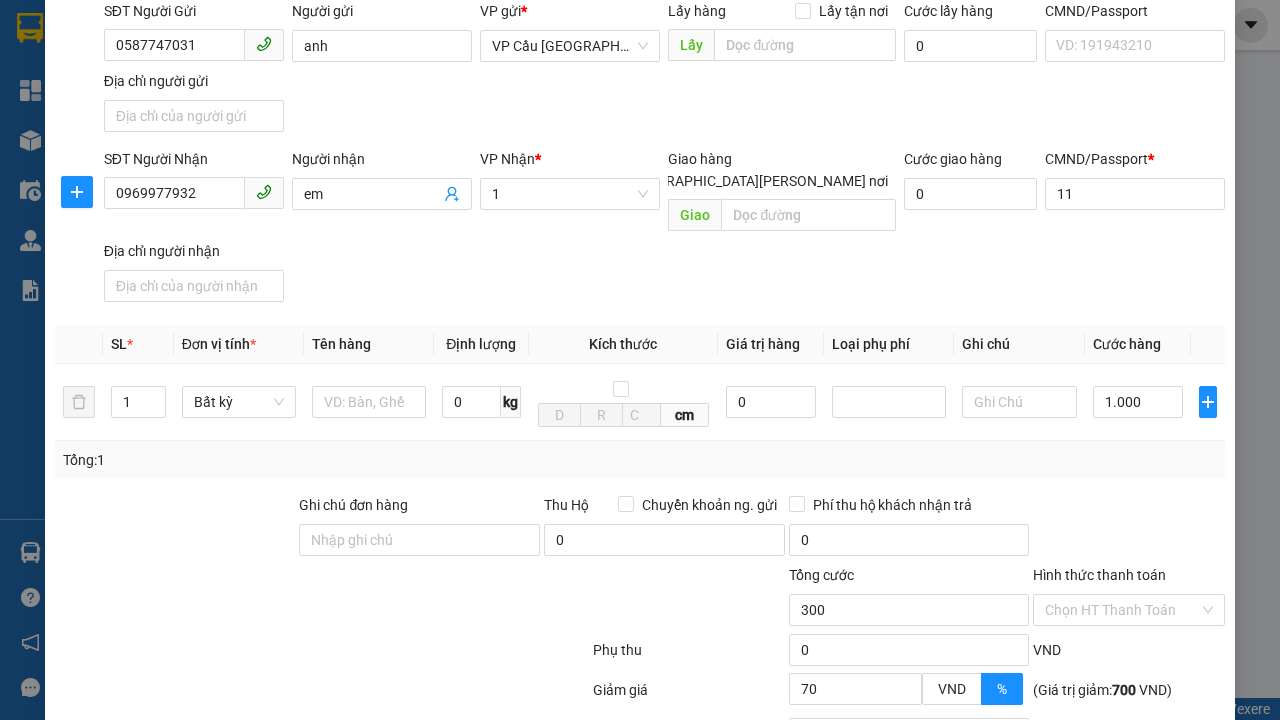 scroll, scrollTop: 0, scrollLeft: 0, axis: both 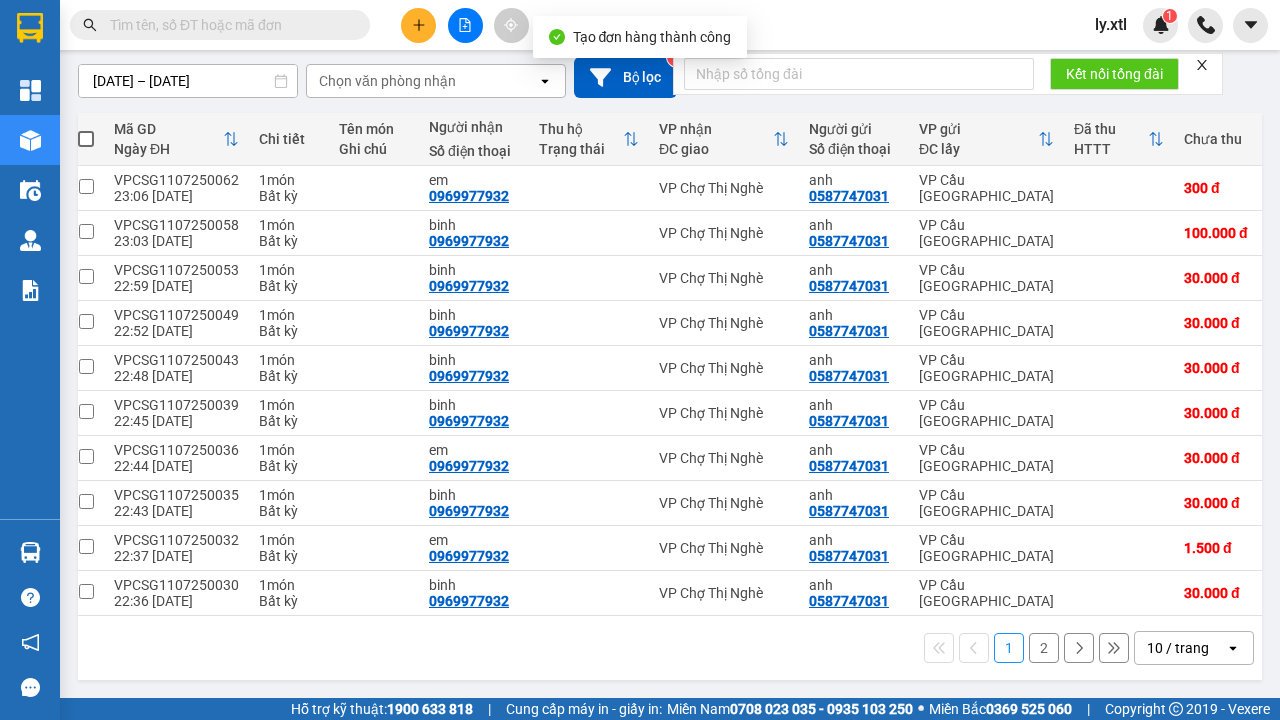 click at bounding box center (86, 186) 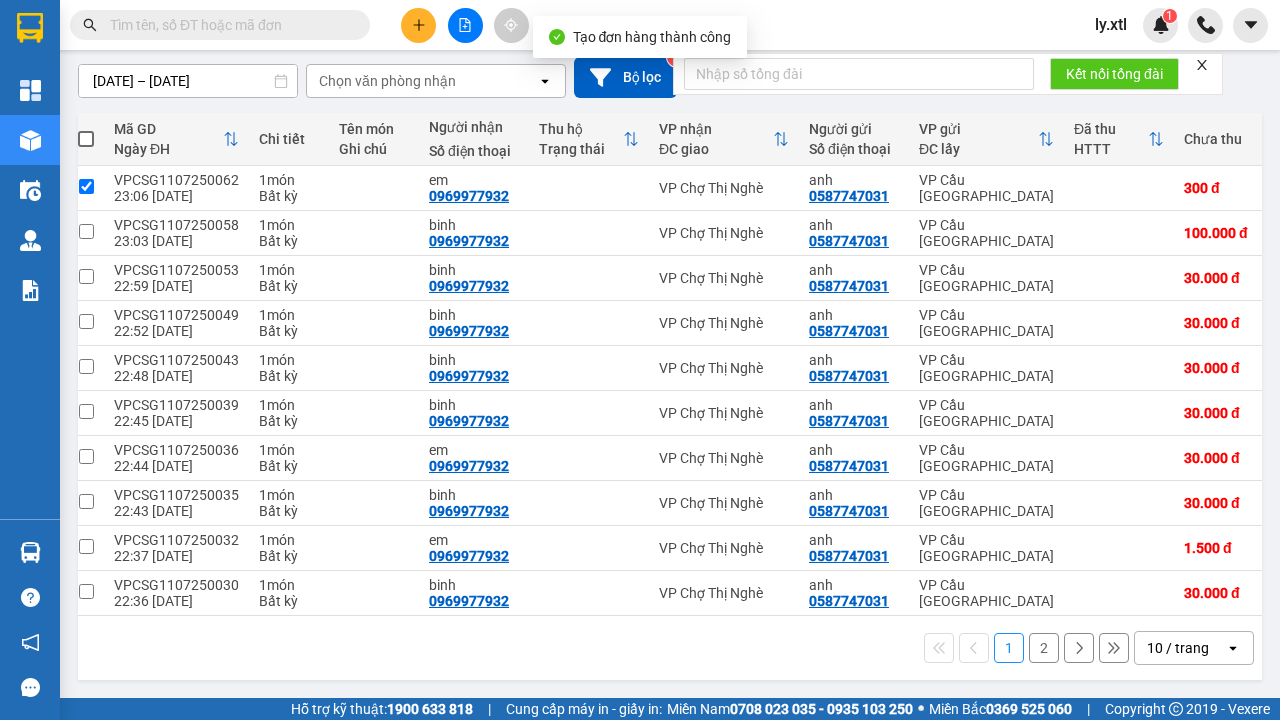 checkbox on "true" 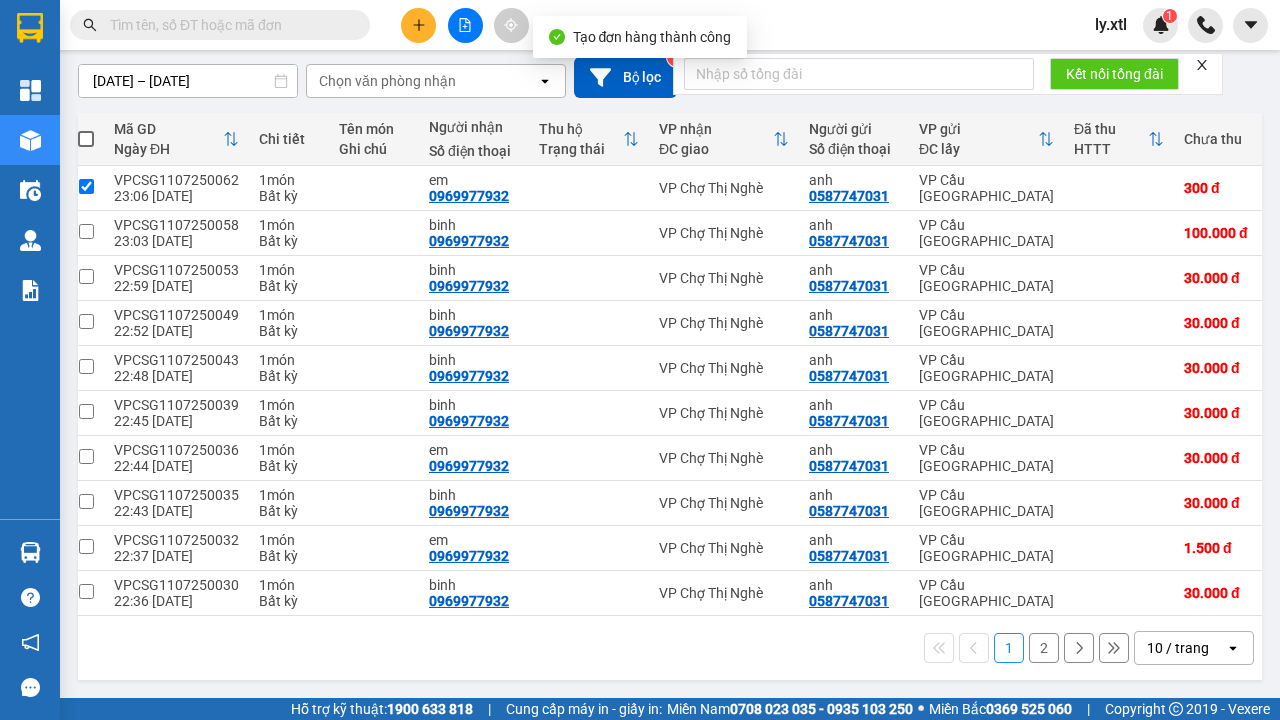 click on "Lên hàng" at bounding box center [1048, -9] 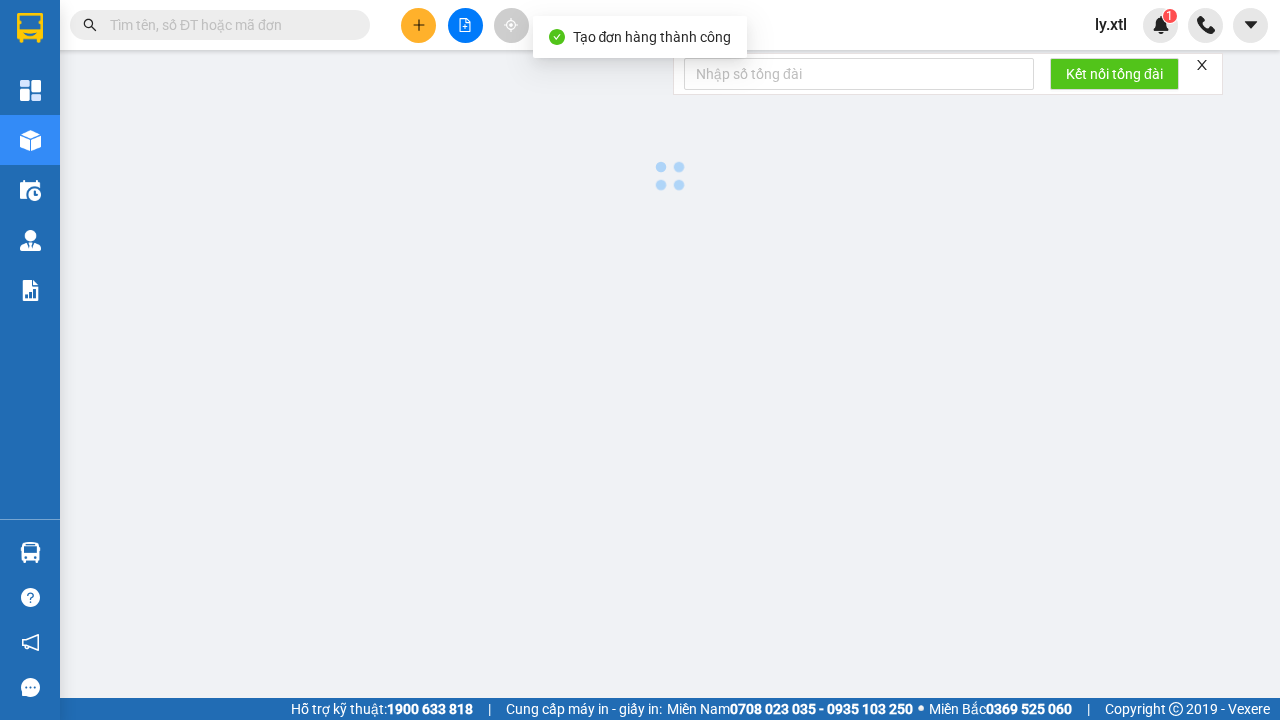 scroll, scrollTop: 0, scrollLeft: 0, axis: both 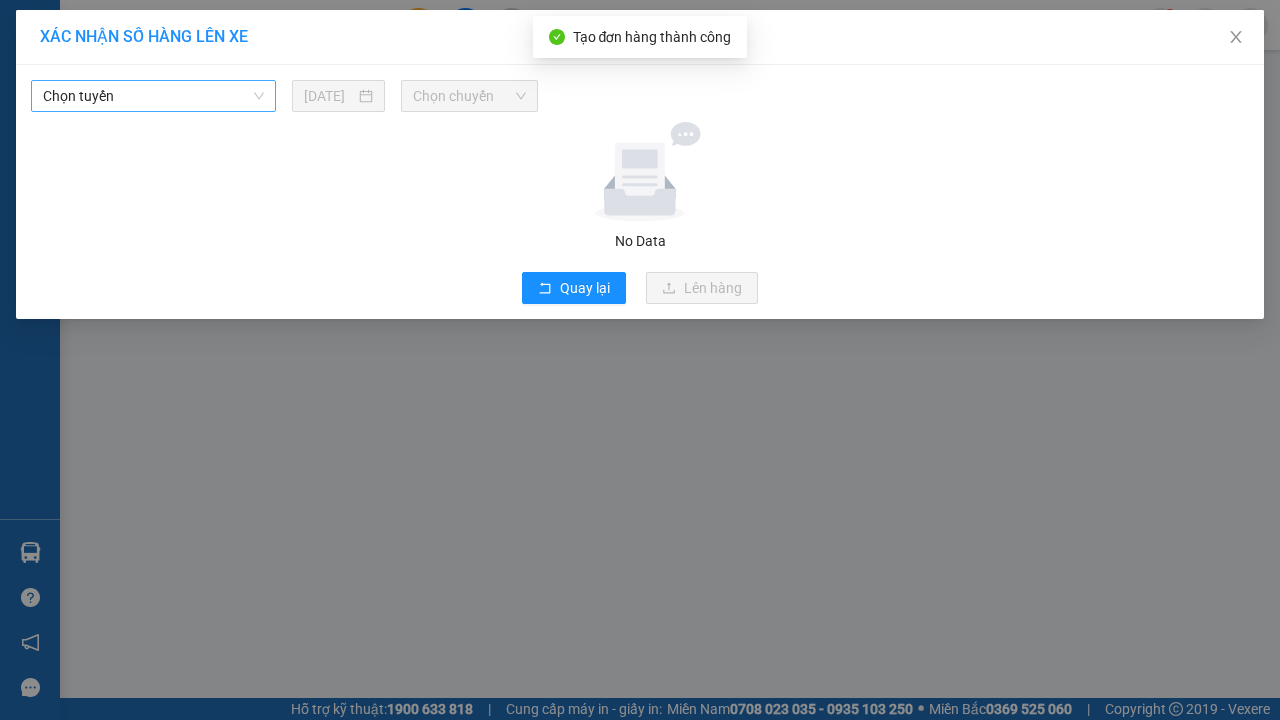 click on "Chọn tuyến" at bounding box center (153, 96) 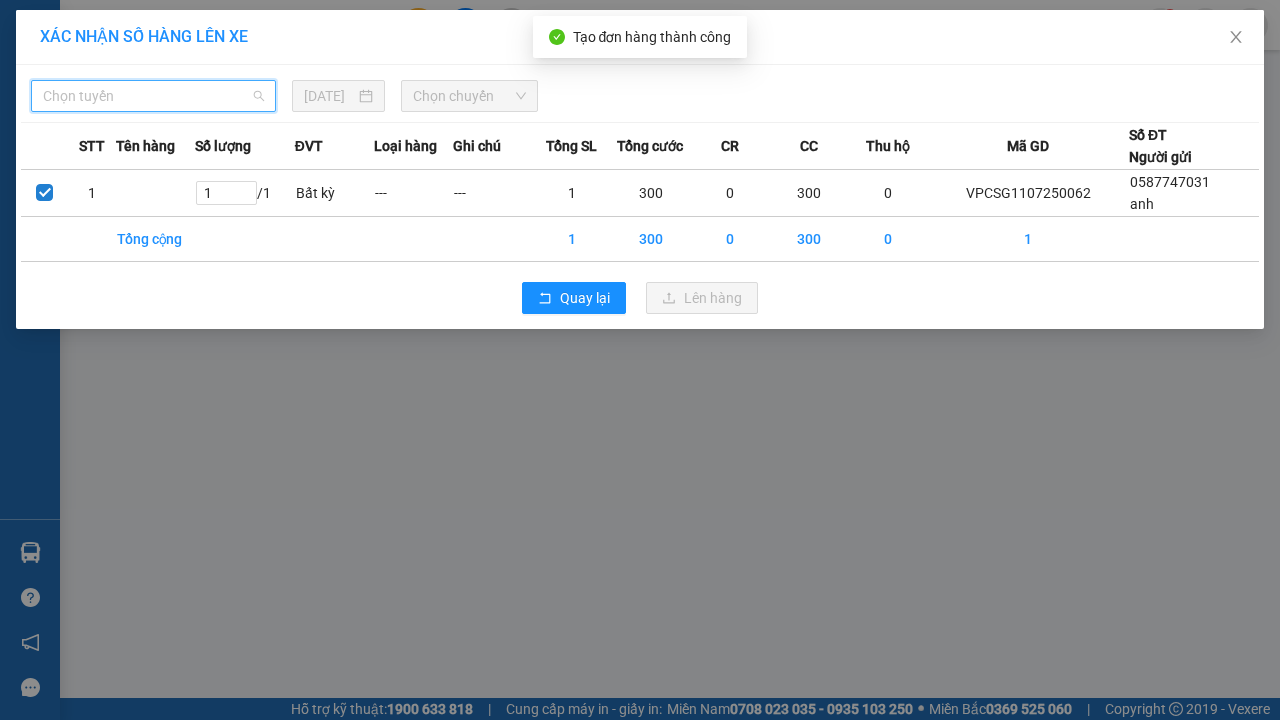 click on "LHP - ĐBP - [PERSON_NAME] - [GEOGRAPHIC_DATA]" at bounding box center [-9877, -9787] 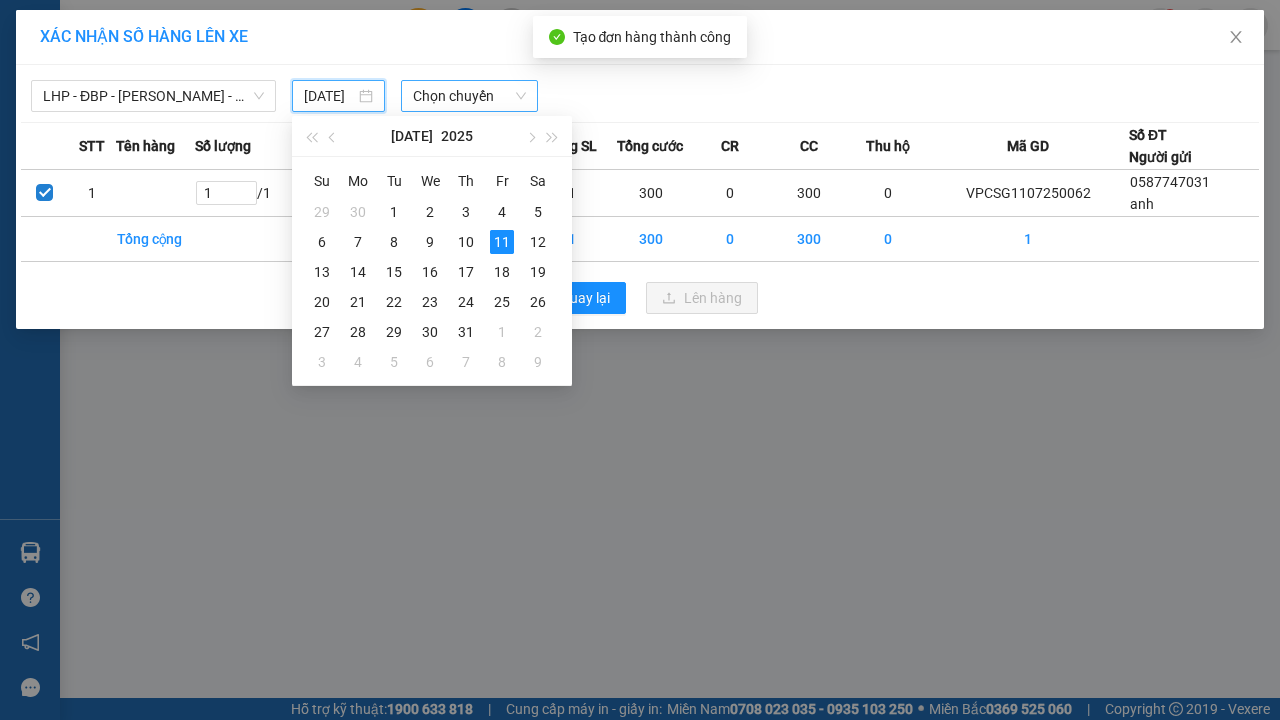 click on "11" at bounding box center [502, 242] 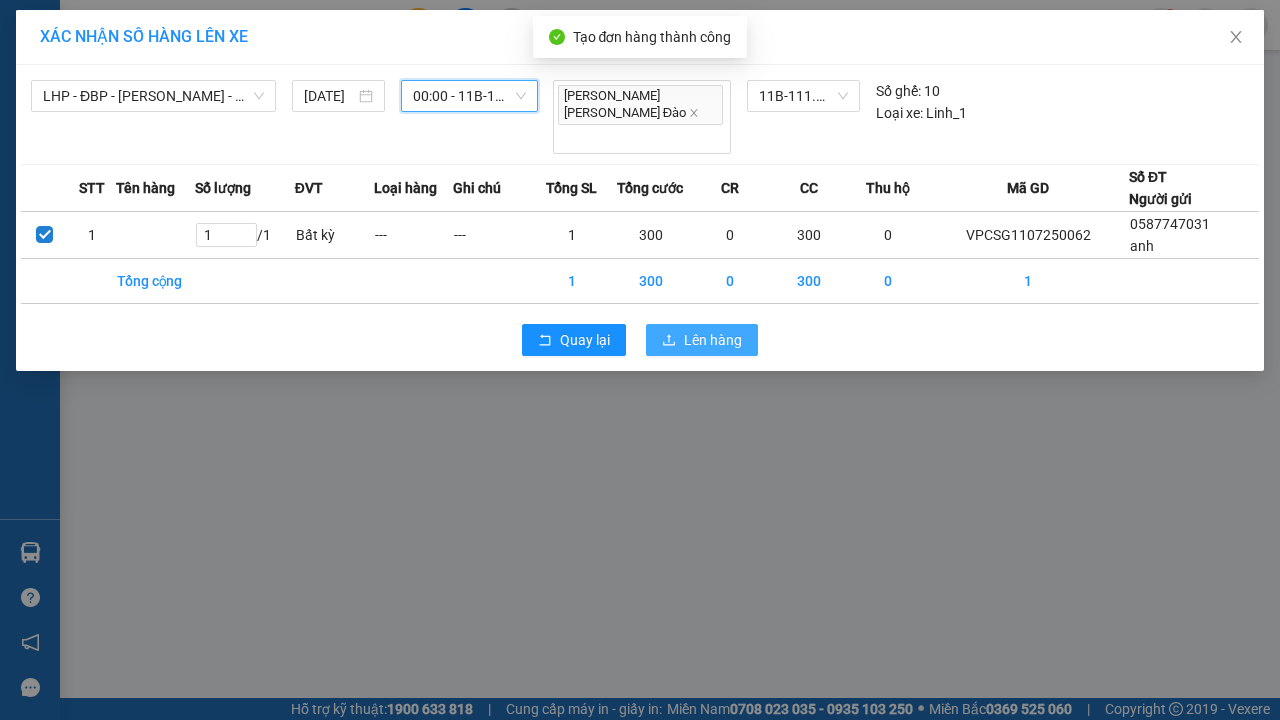 click on "Lên hàng" at bounding box center (713, 340) 